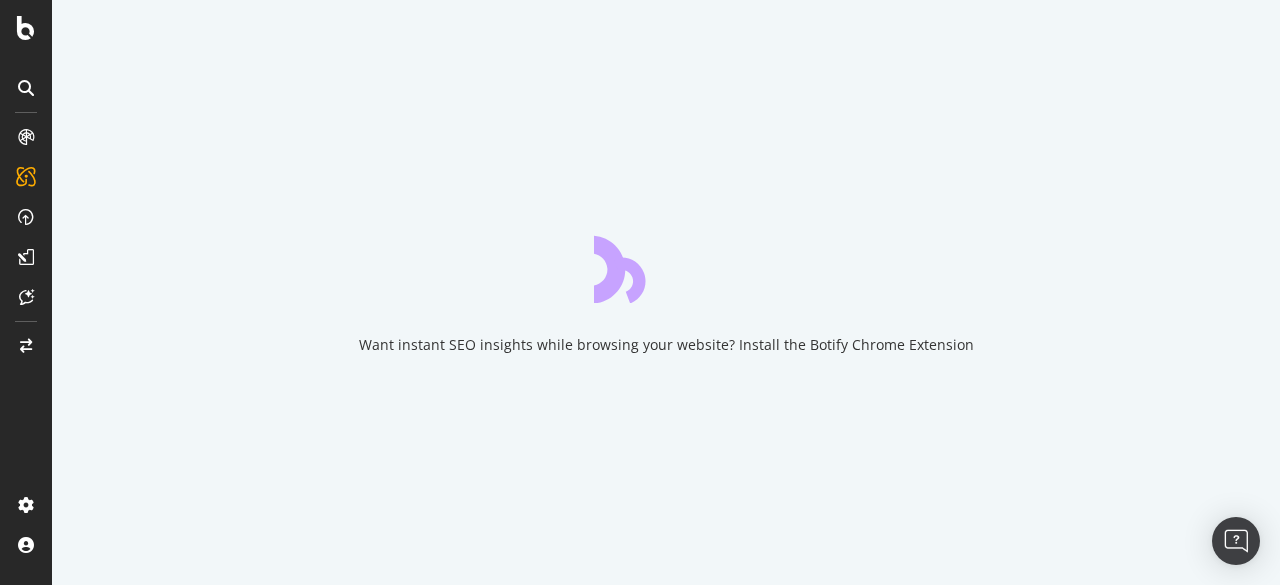 scroll, scrollTop: 0, scrollLeft: 0, axis: both 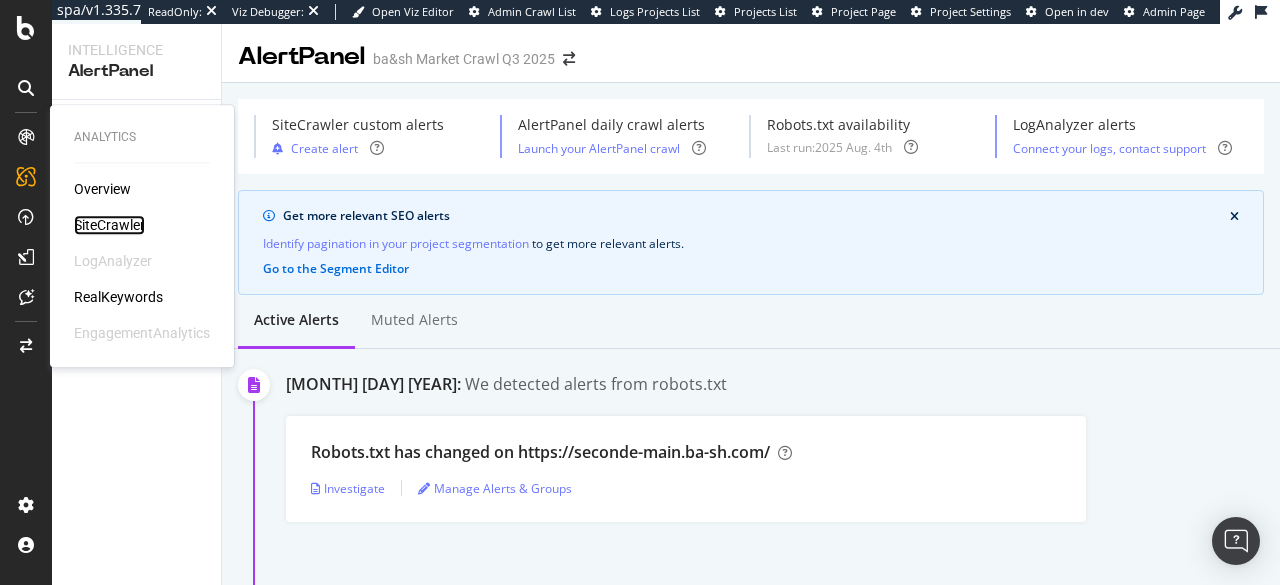 click on "SiteCrawler" at bounding box center [109, 225] 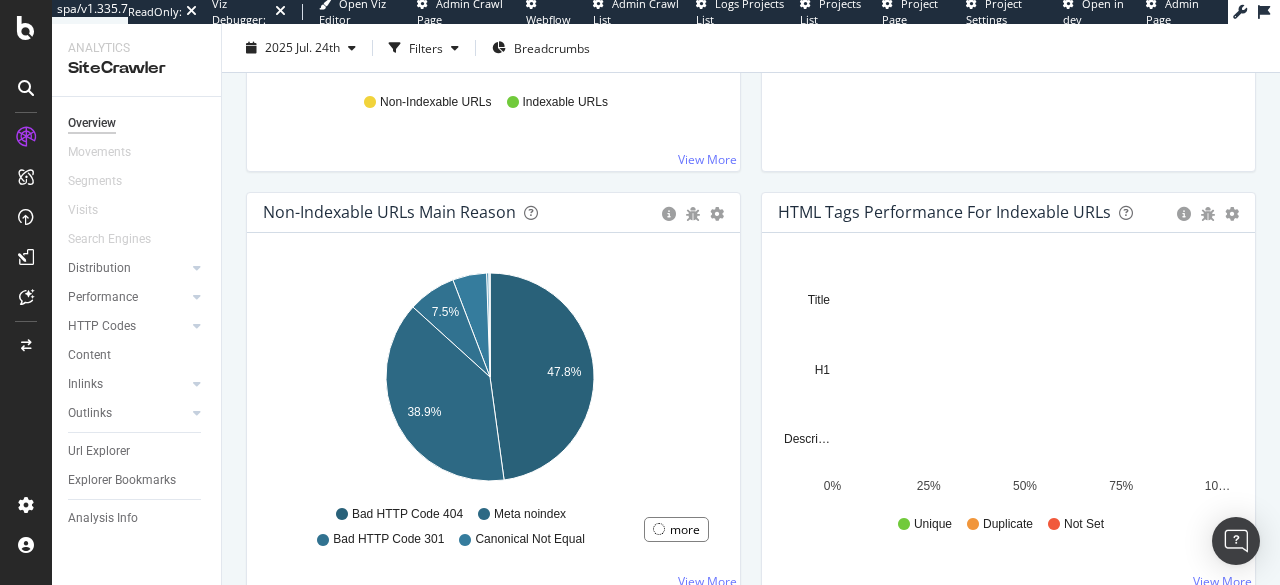 scroll, scrollTop: 554, scrollLeft: 0, axis: vertical 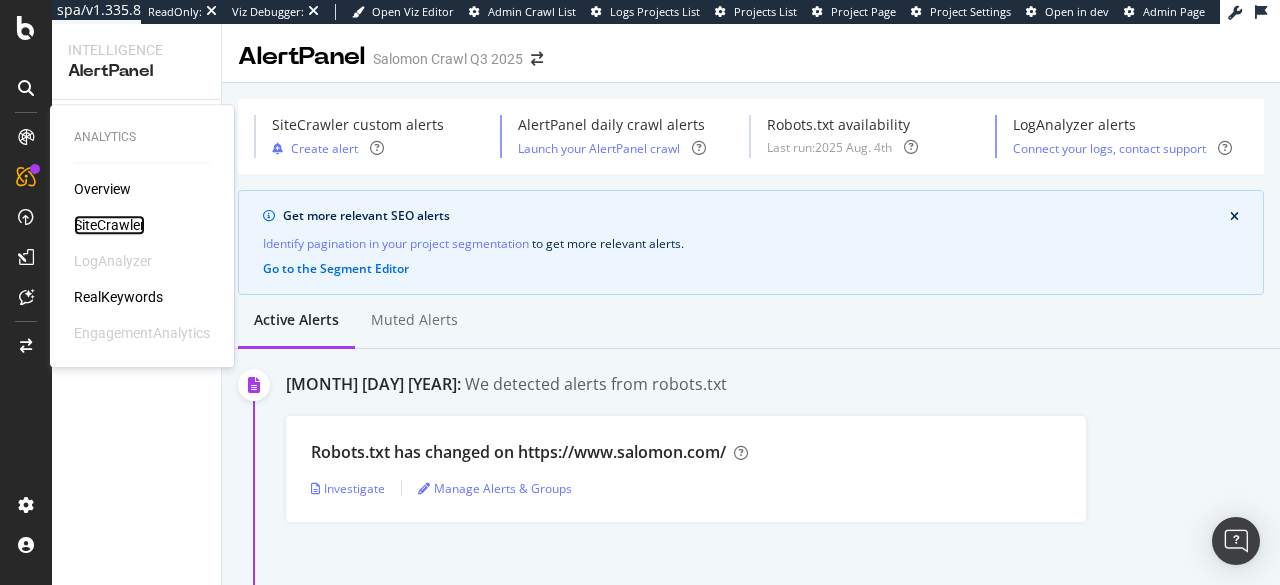 click on "SiteCrawler" at bounding box center (109, 225) 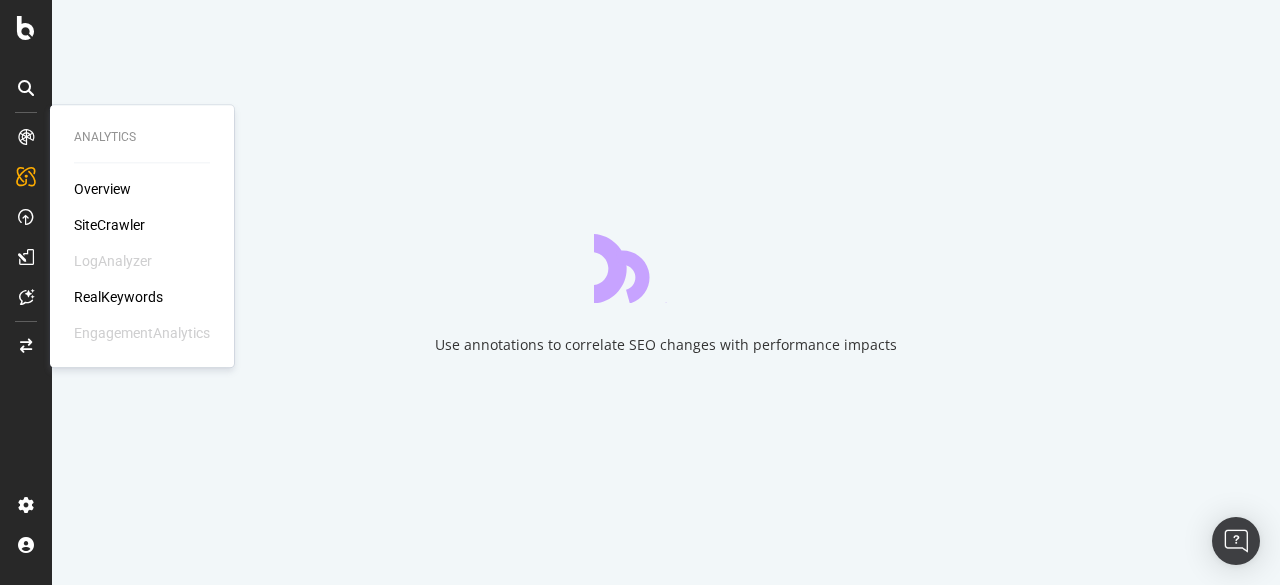 scroll, scrollTop: 0, scrollLeft: 0, axis: both 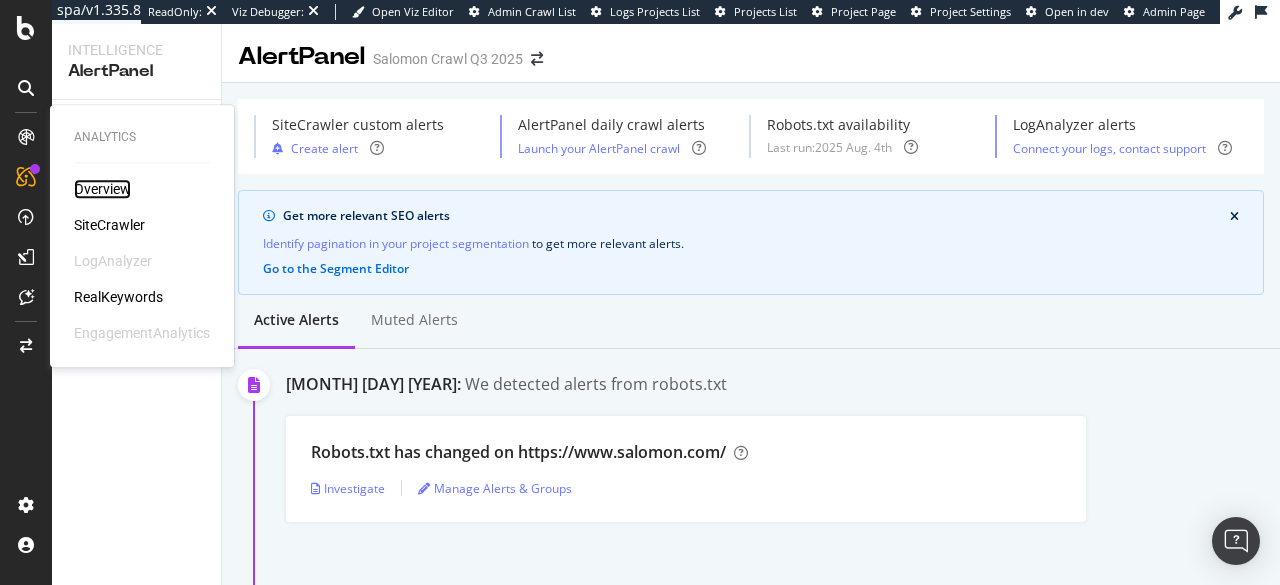 click on "Overview" at bounding box center (102, 189) 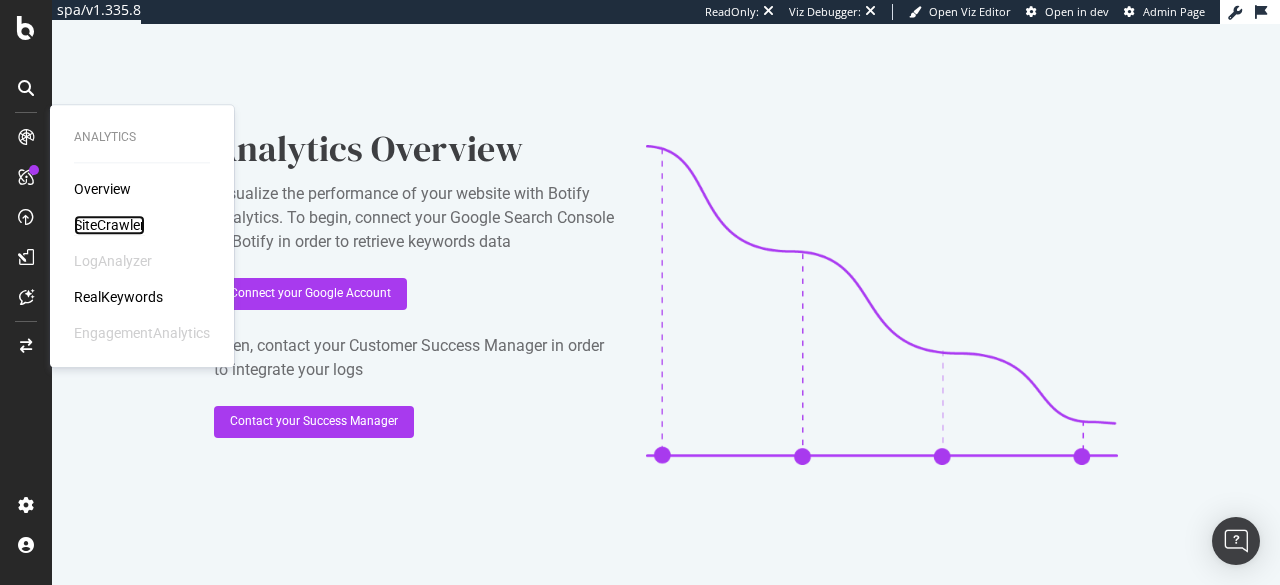 click on "SiteCrawler" at bounding box center [109, 225] 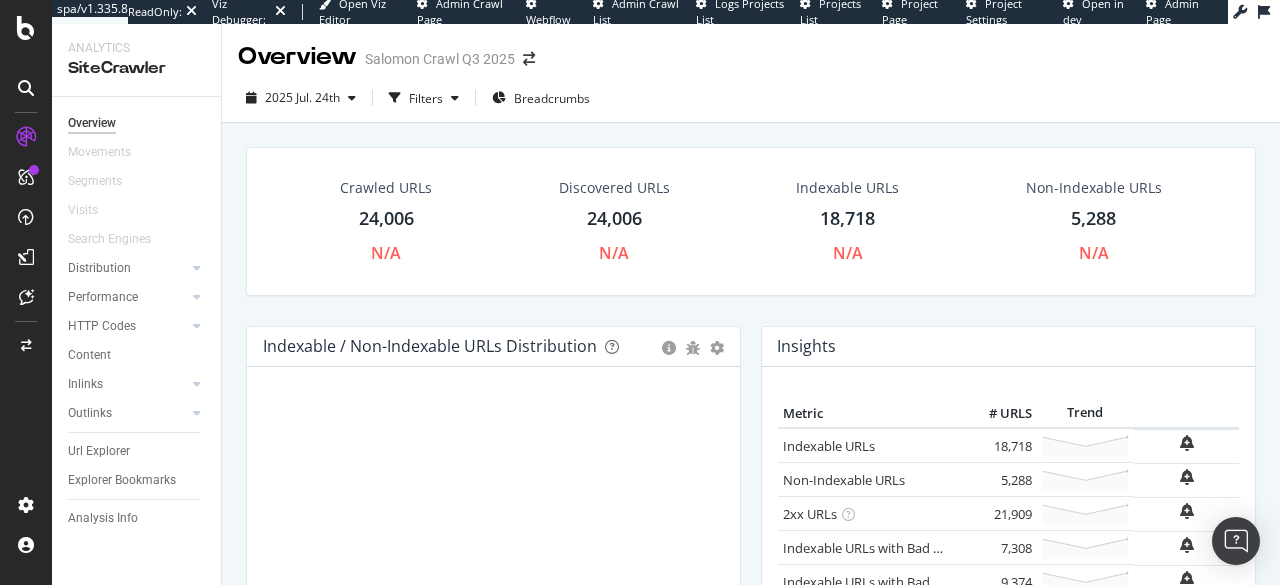 scroll, scrollTop: 319, scrollLeft: 0, axis: vertical 